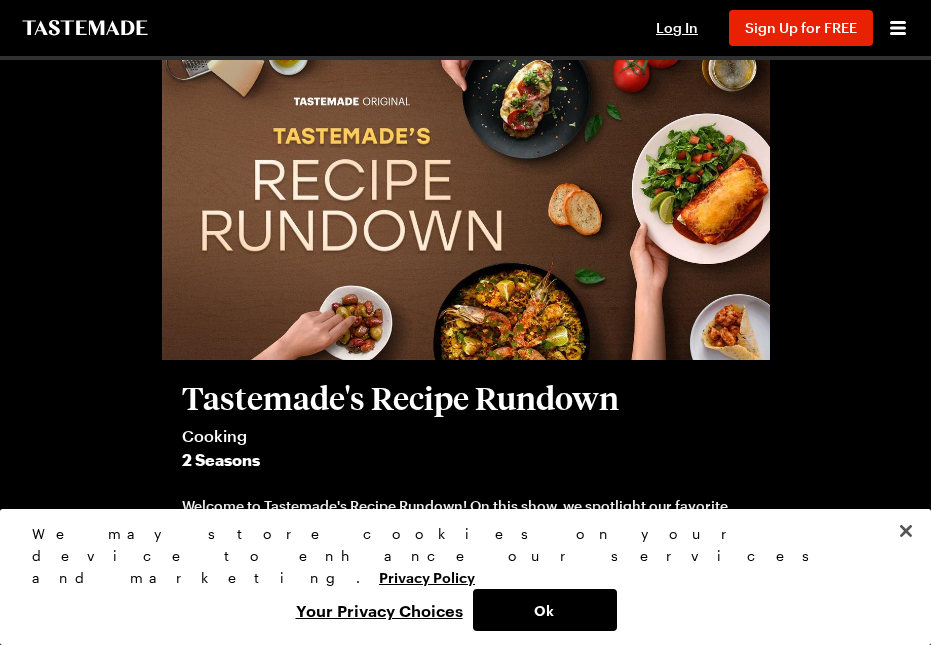scroll, scrollTop: 200, scrollLeft: 0, axis: vertical 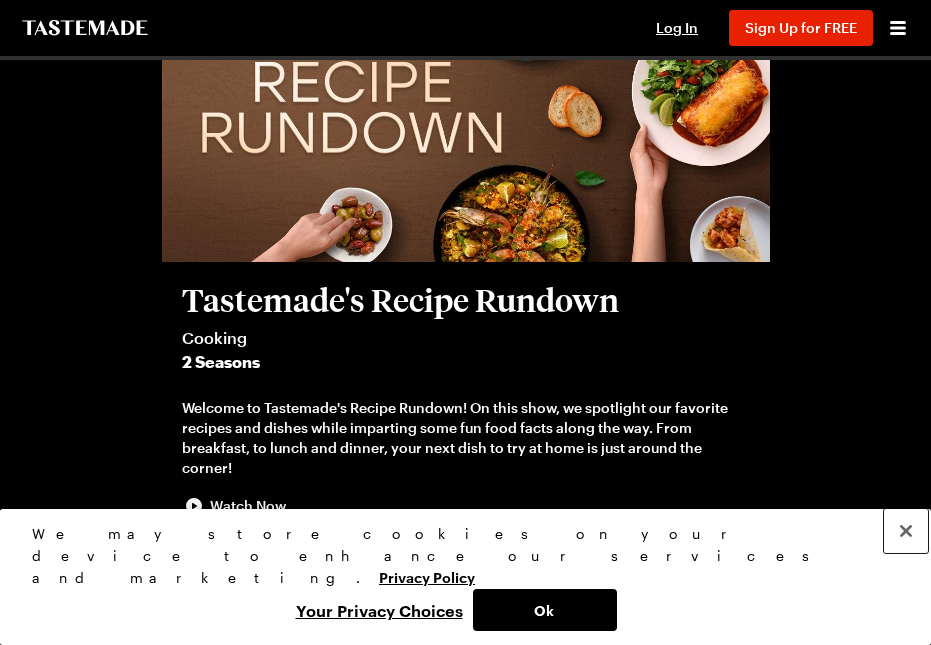 click at bounding box center (906, 531) 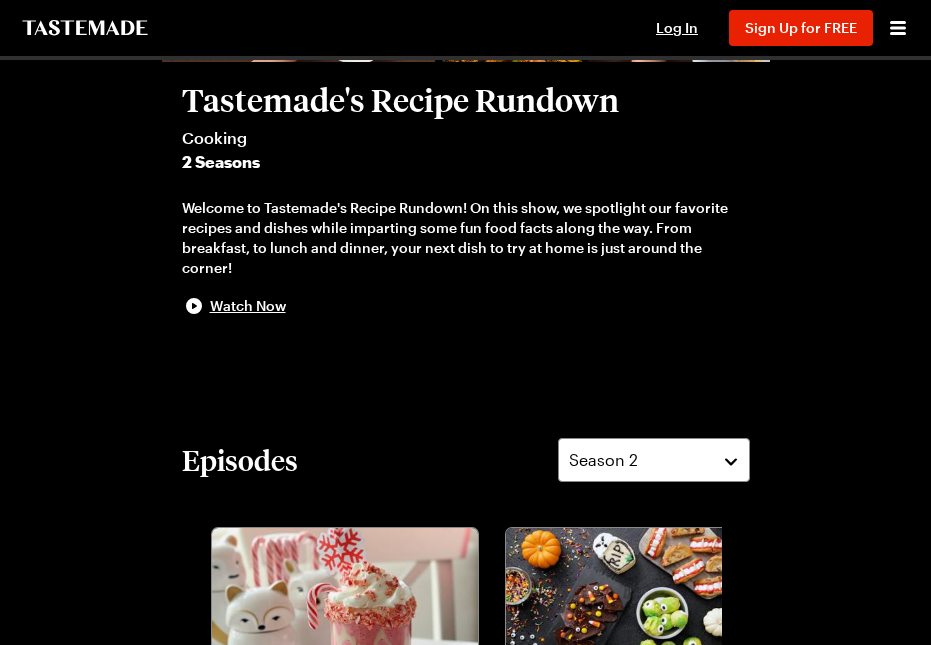 scroll, scrollTop: 700, scrollLeft: 0, axis: vertical 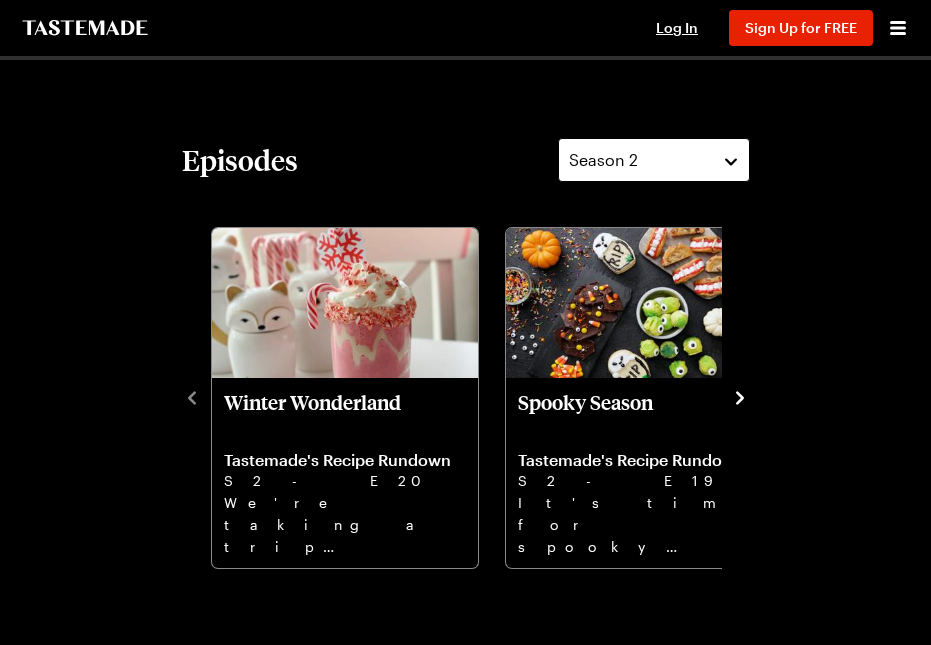 click on "Season 2" at bounding box center (654, 160) 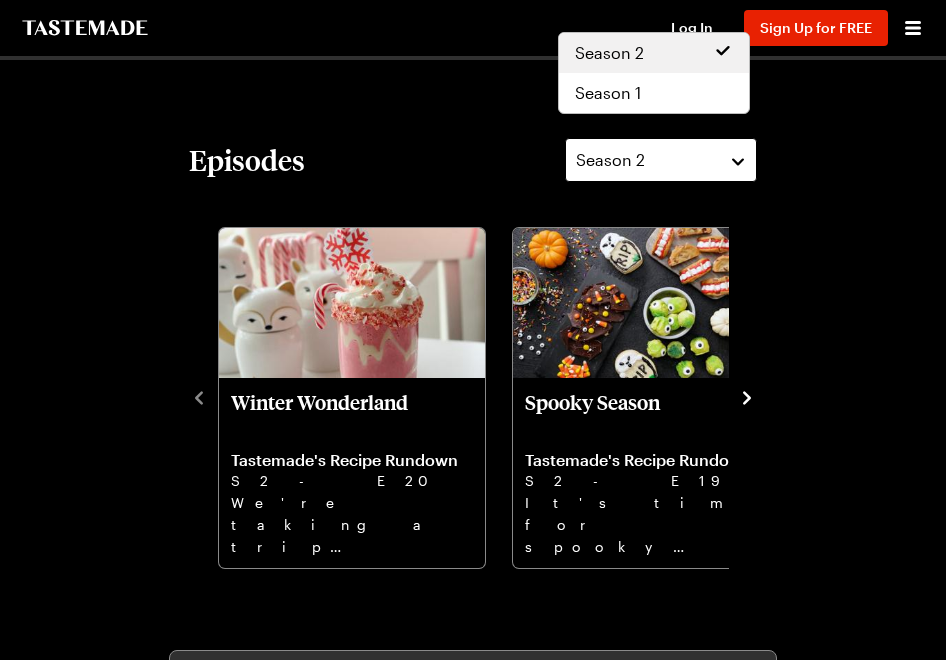 click on "Season 2" at bounding box center (661, 160) 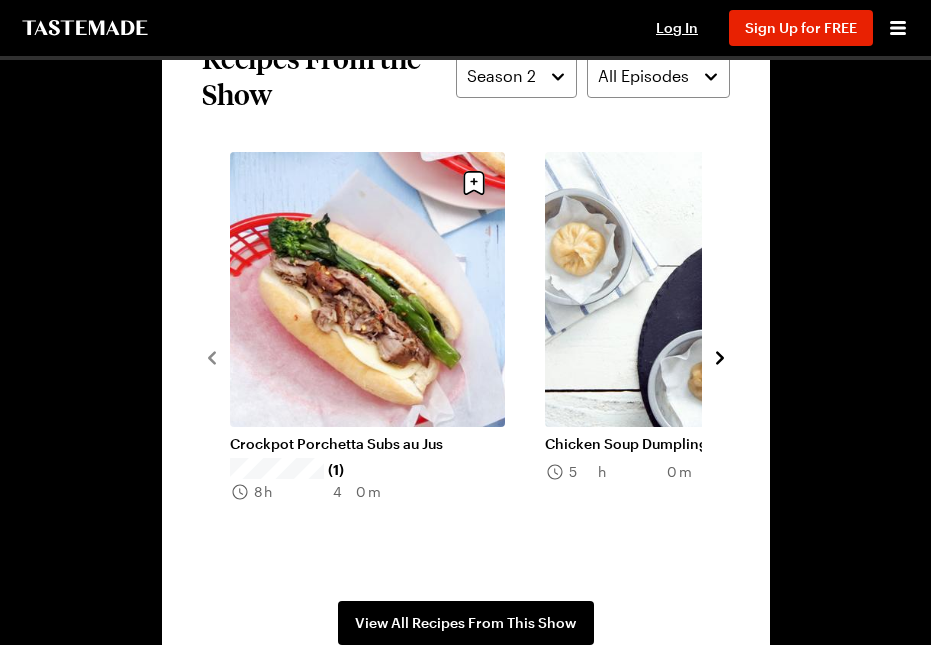 scroll, scrollTop: 1900, scrollLeft: 0, axis: vertical 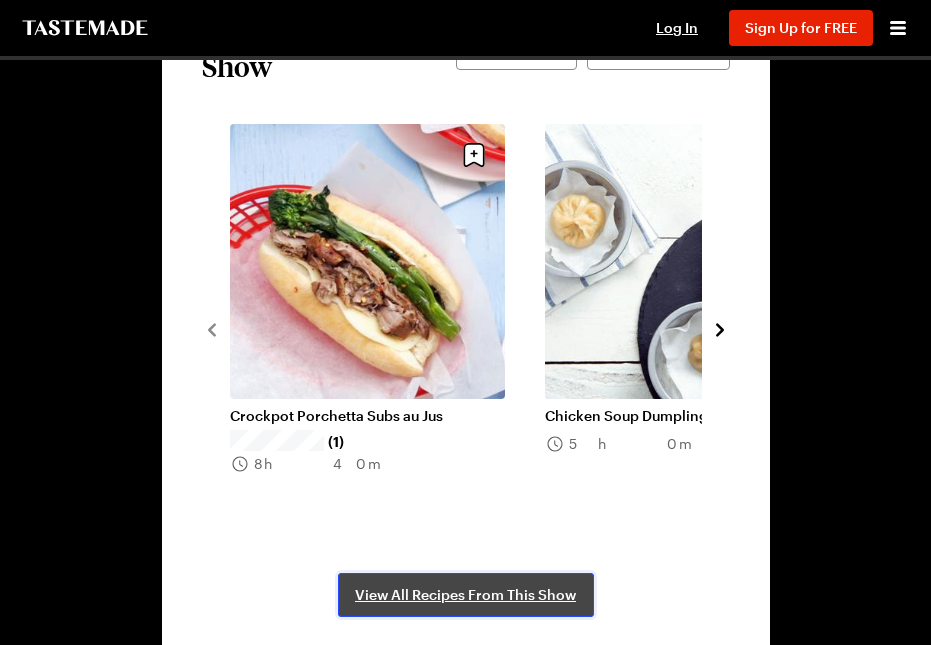 click on "View All Recipes From This Show" at bounding box center [465, 595] 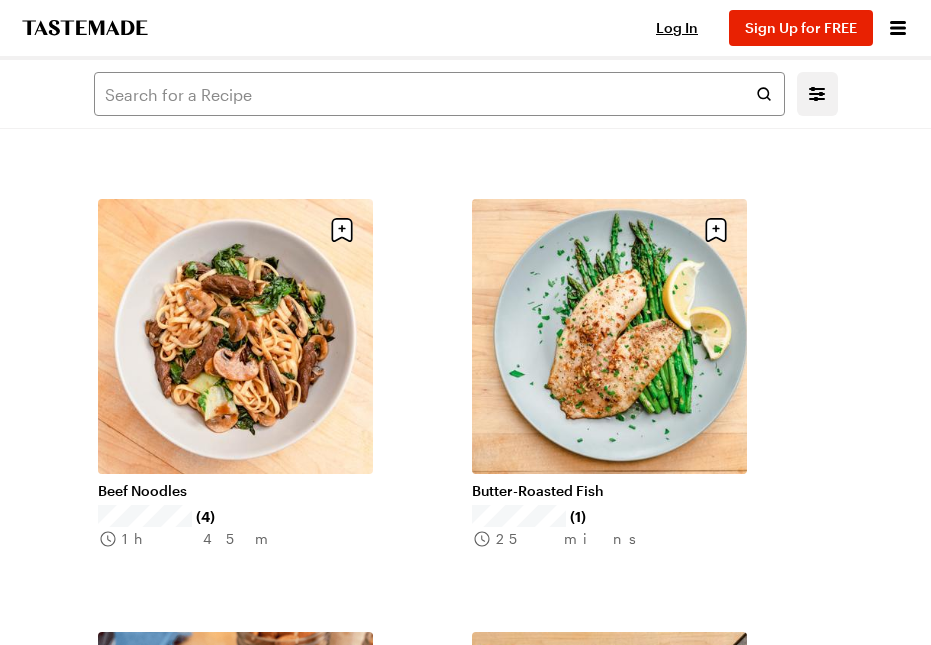 scroll, scrollTop: 4500, scrollLeft: 0, axis: vertical 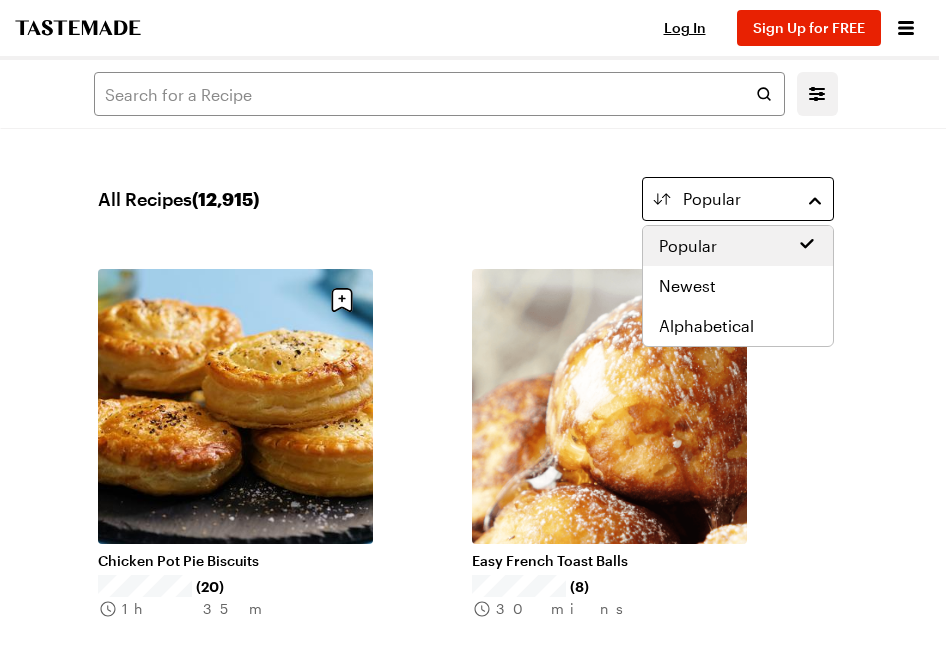 click on "Popular" at bounding box center (738, 199) 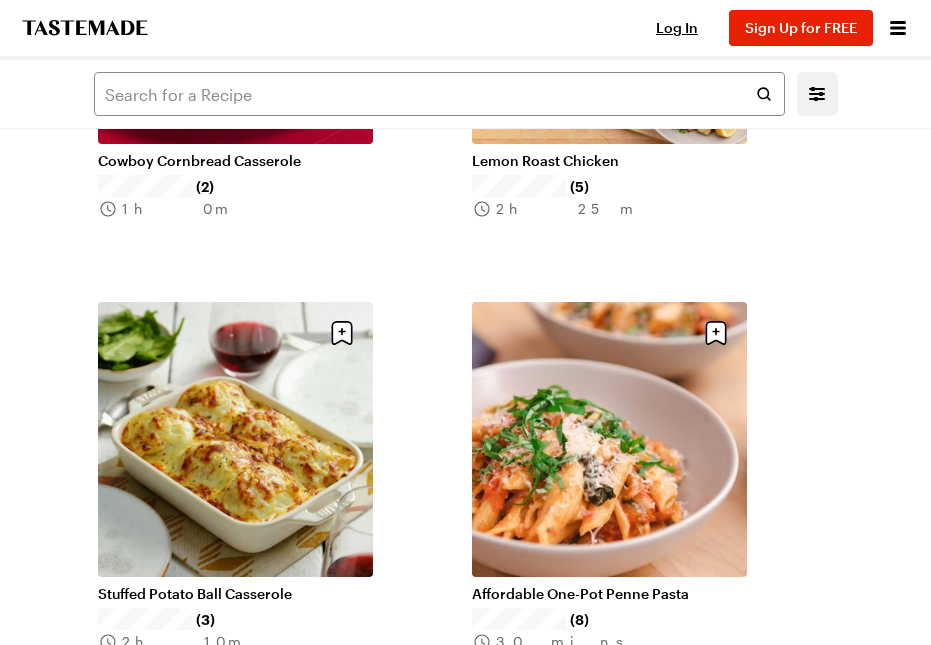 scroll, scrollTop: 1700, scrollLeft: 0, axis: vertical 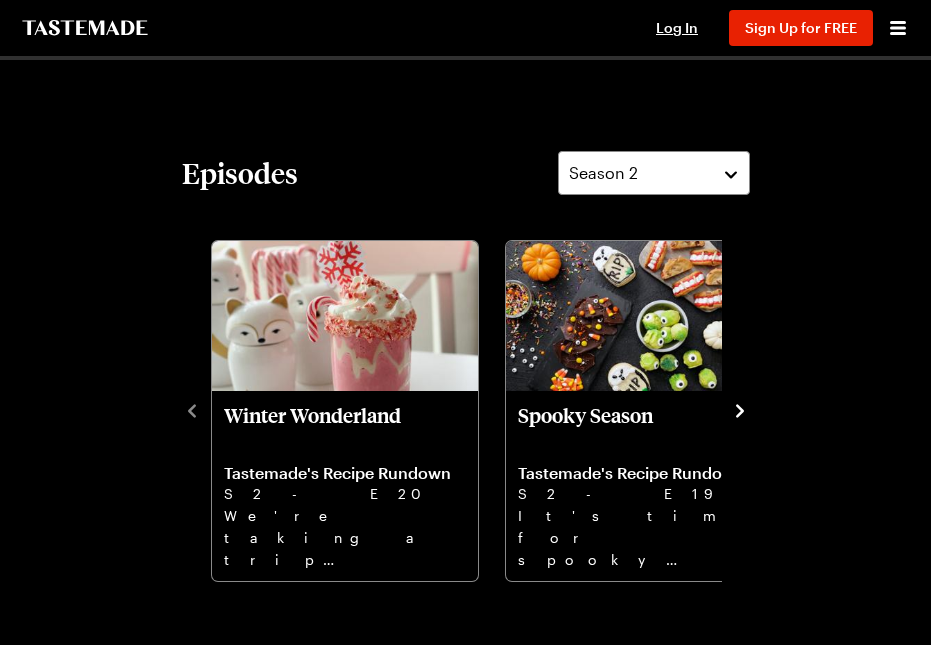 click 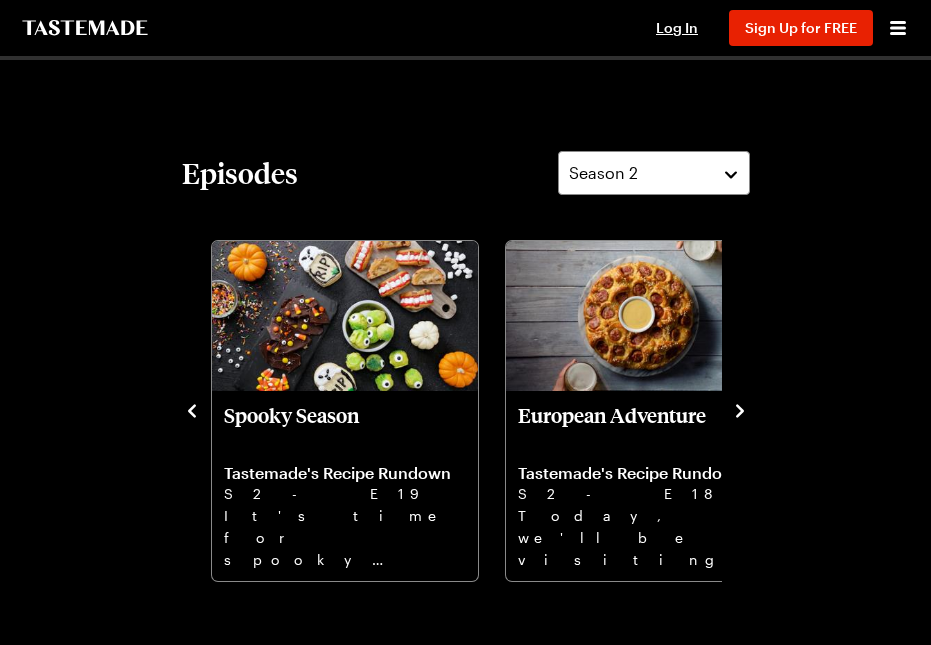 click 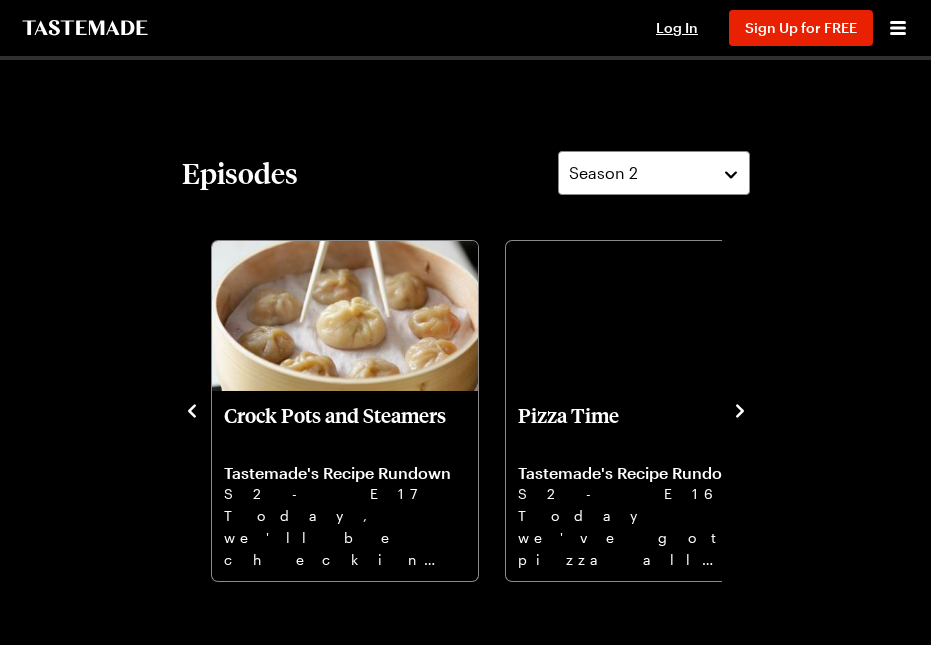 click 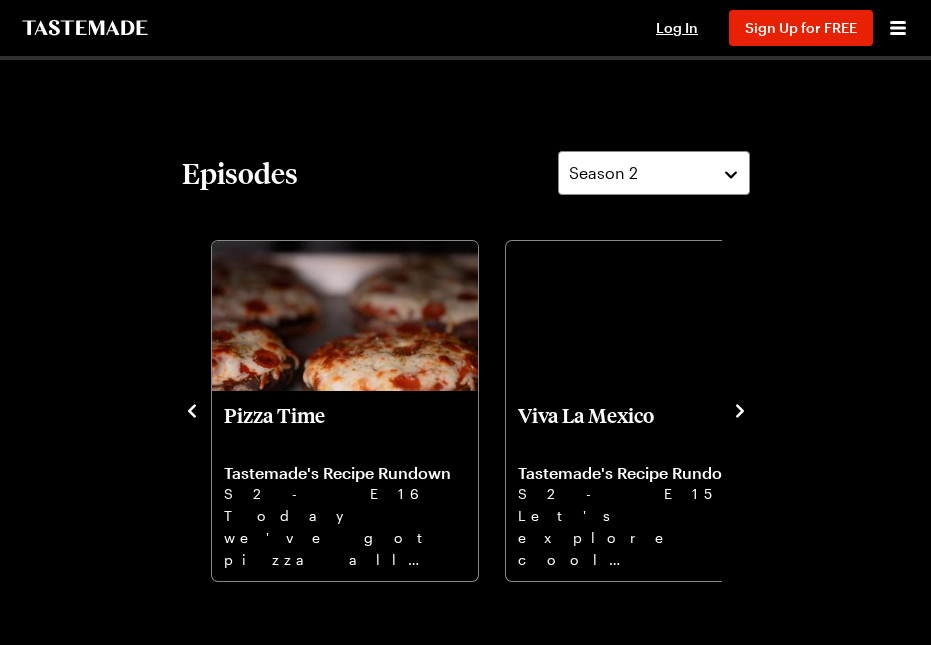 click 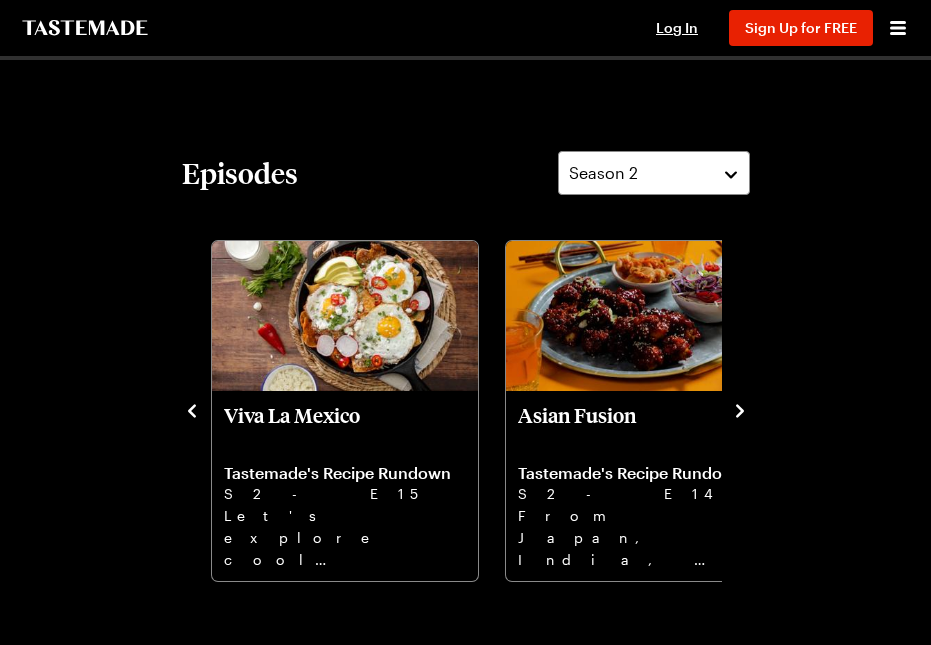 click 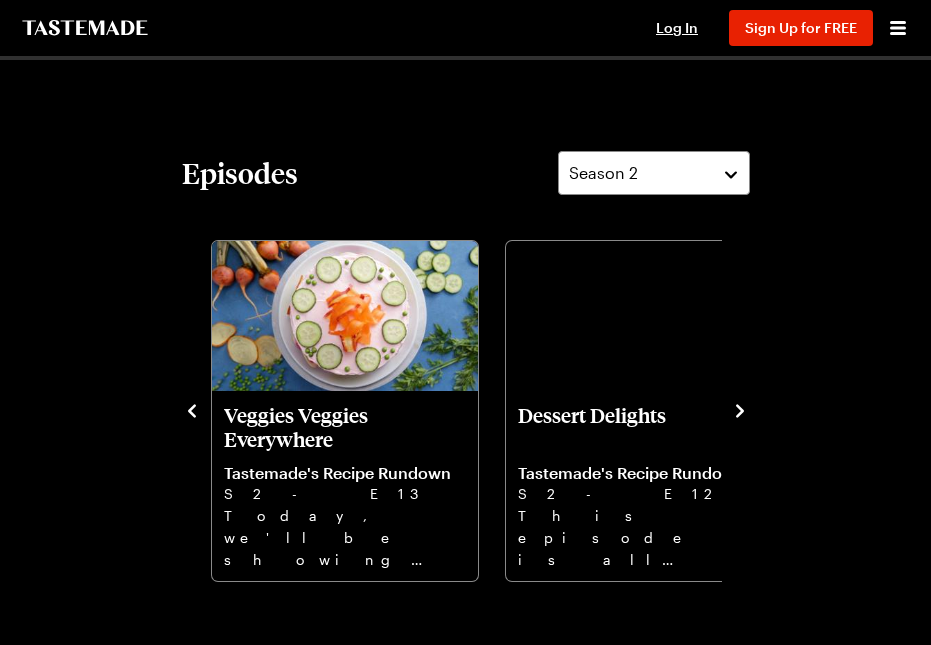 click 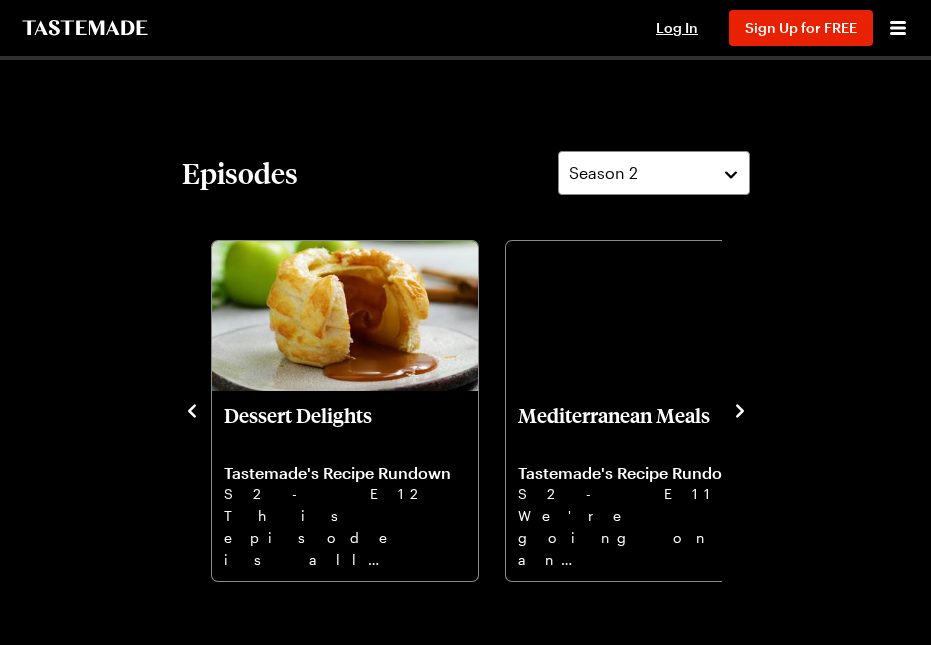 click 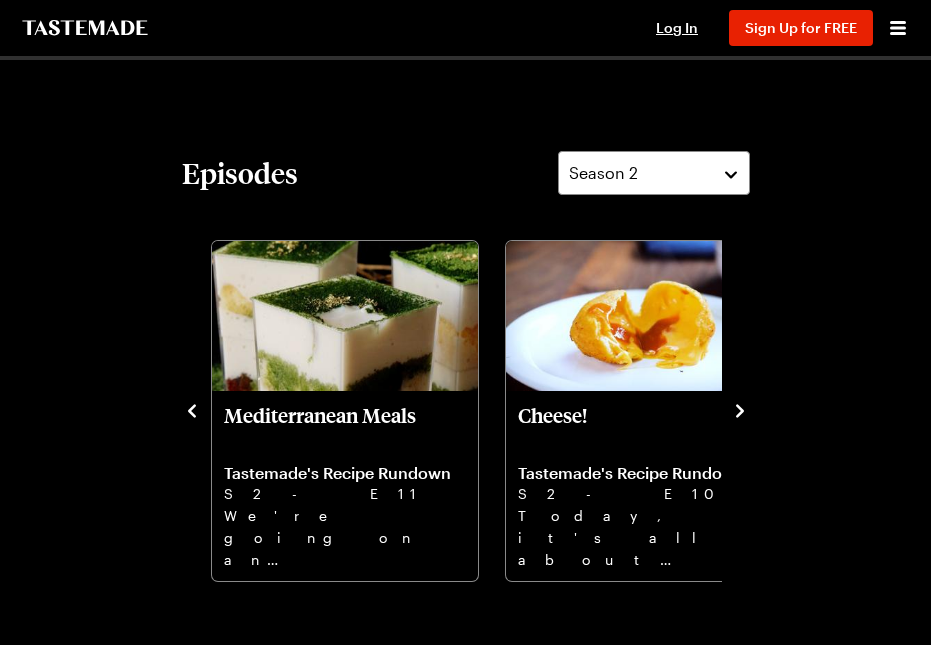 click 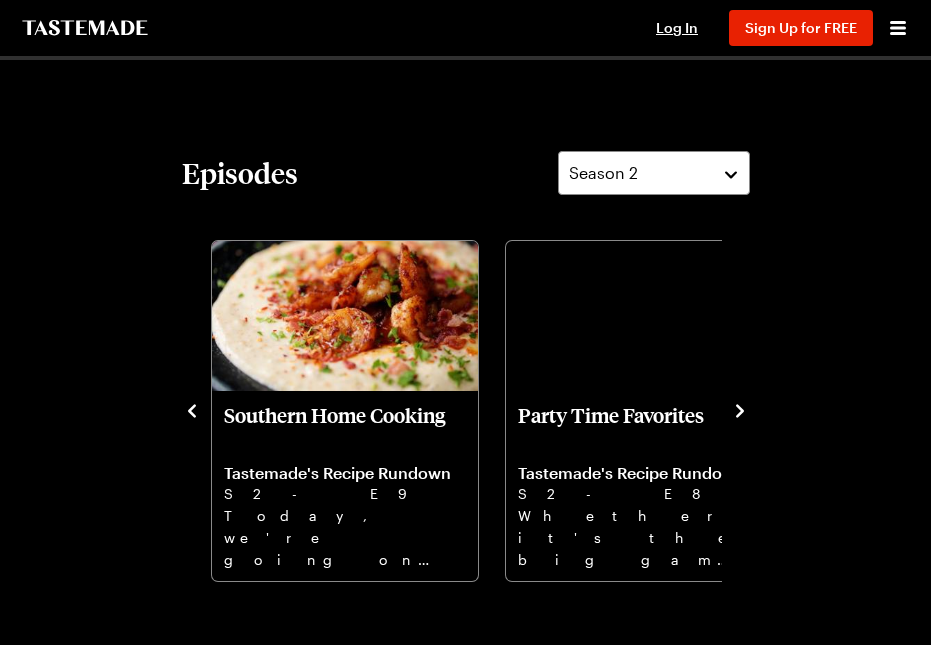 click 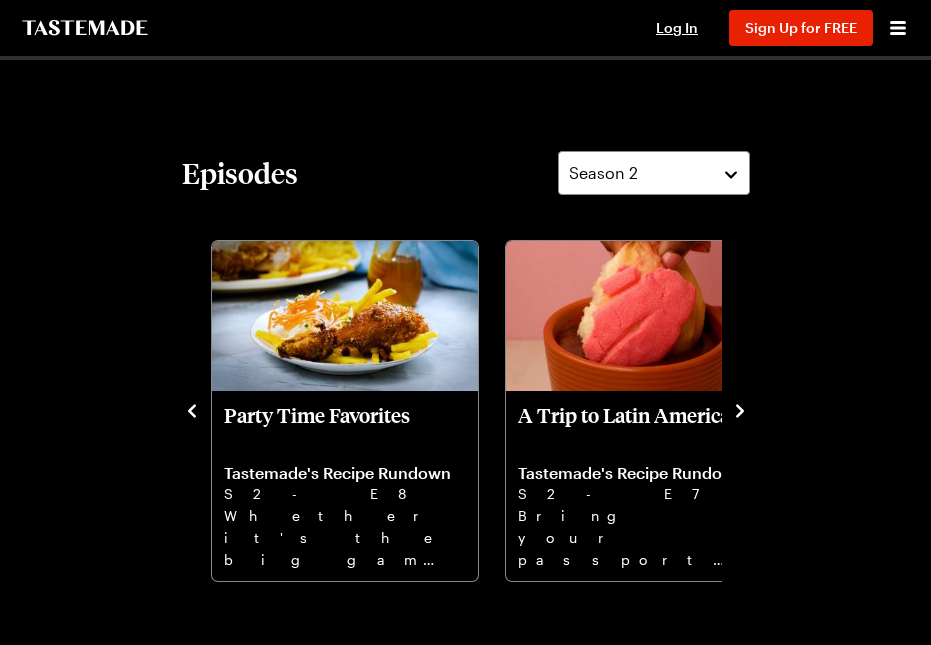 click 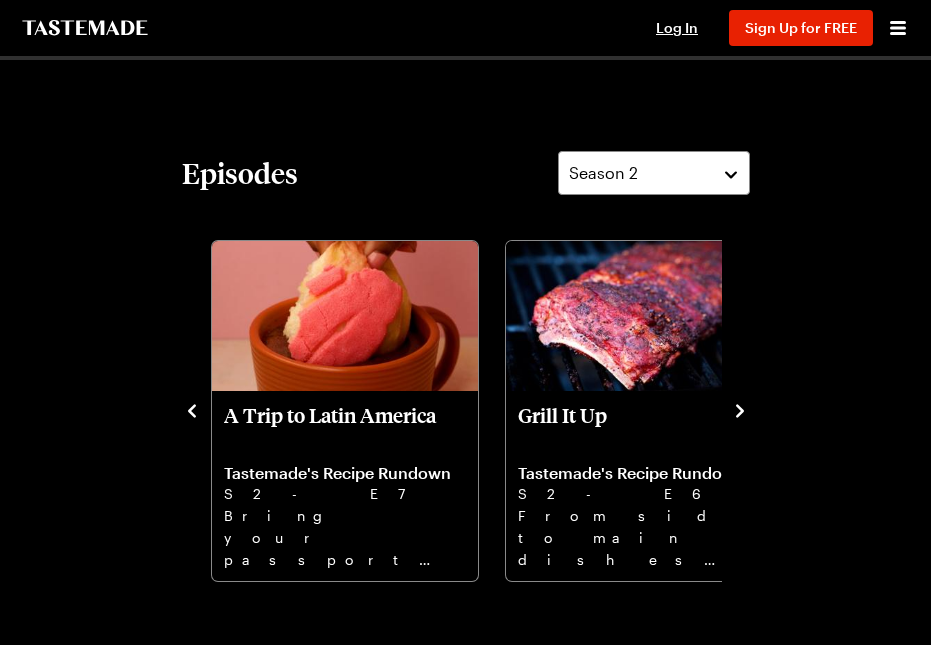 click 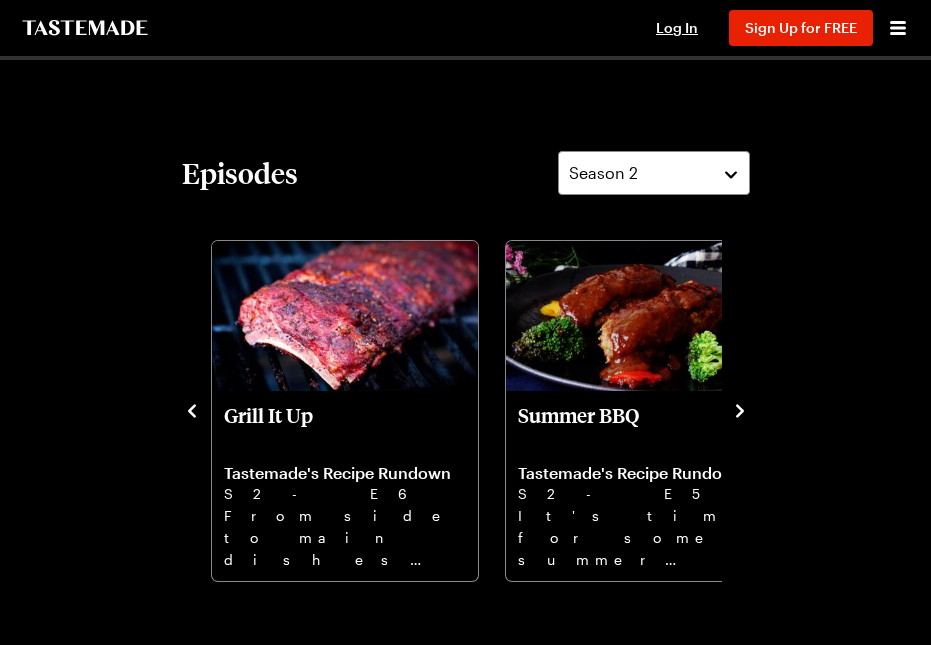 click 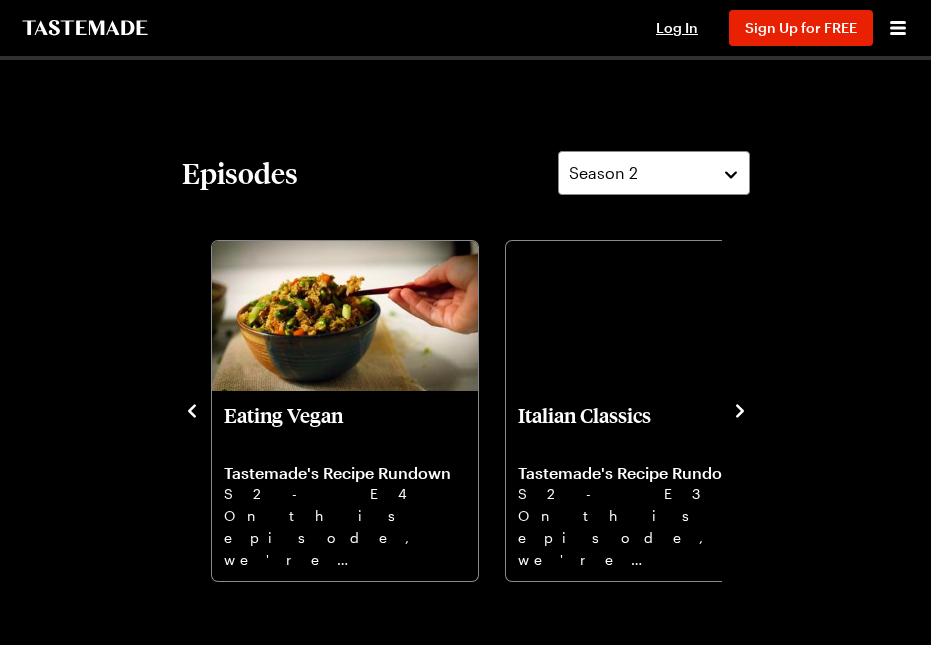 click 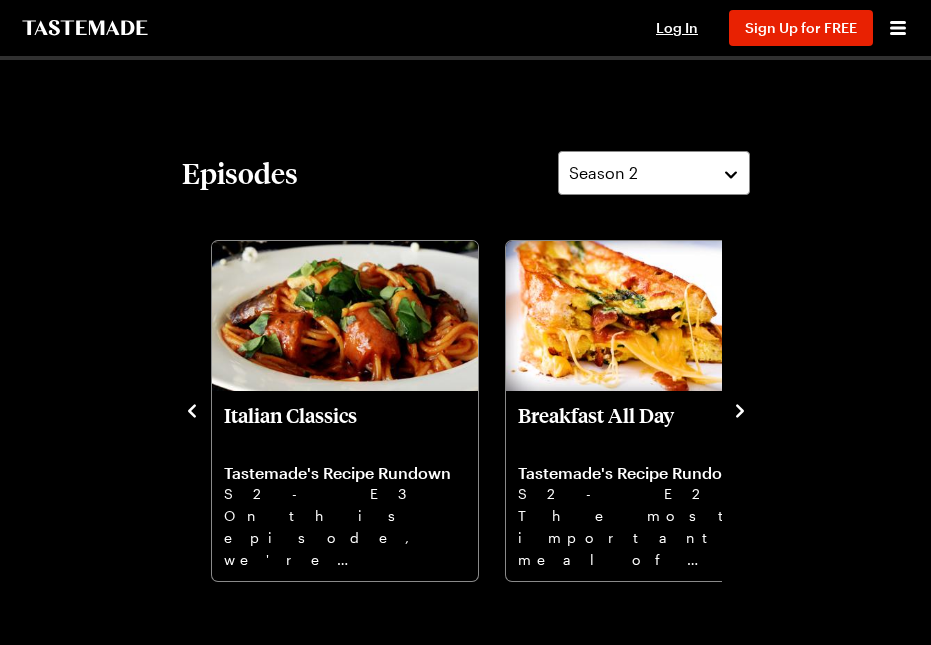 click 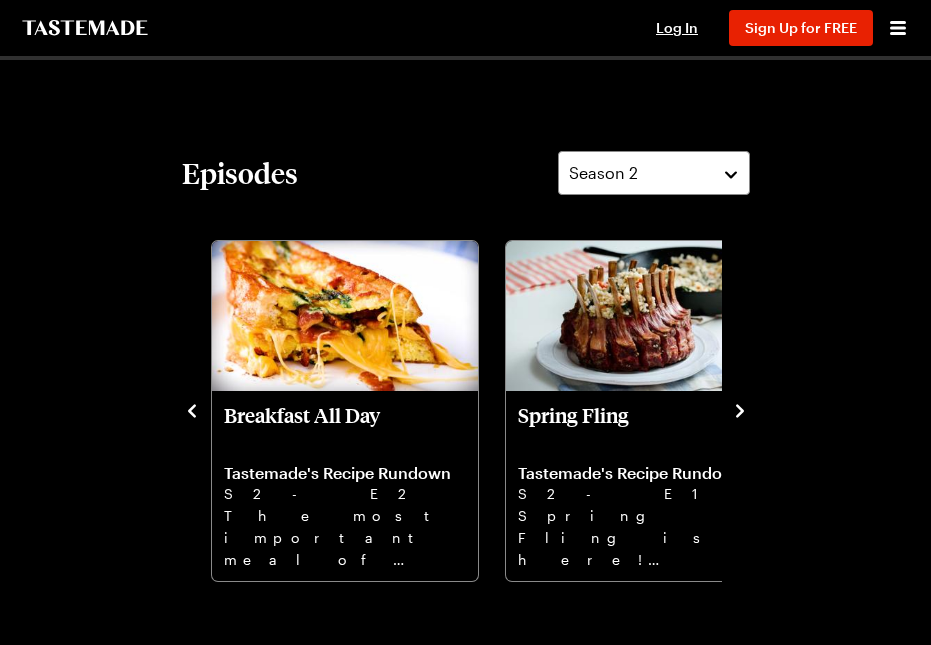 click 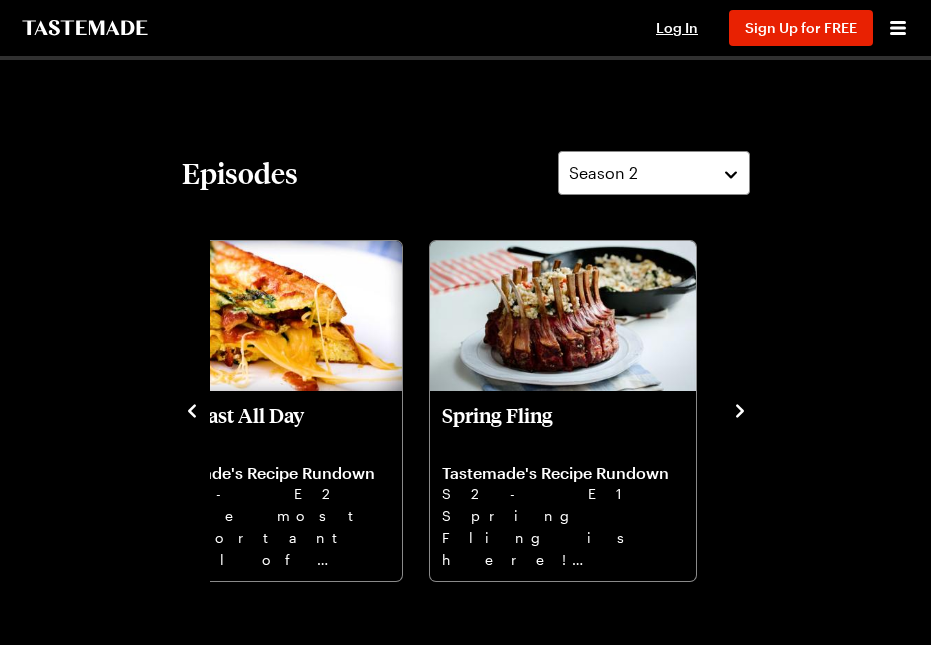 click 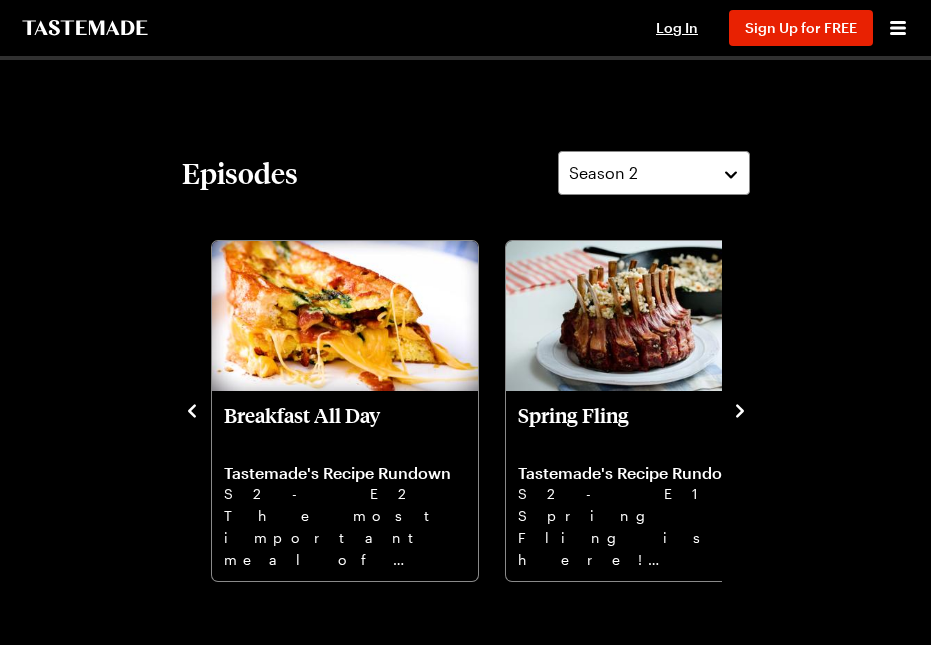 click 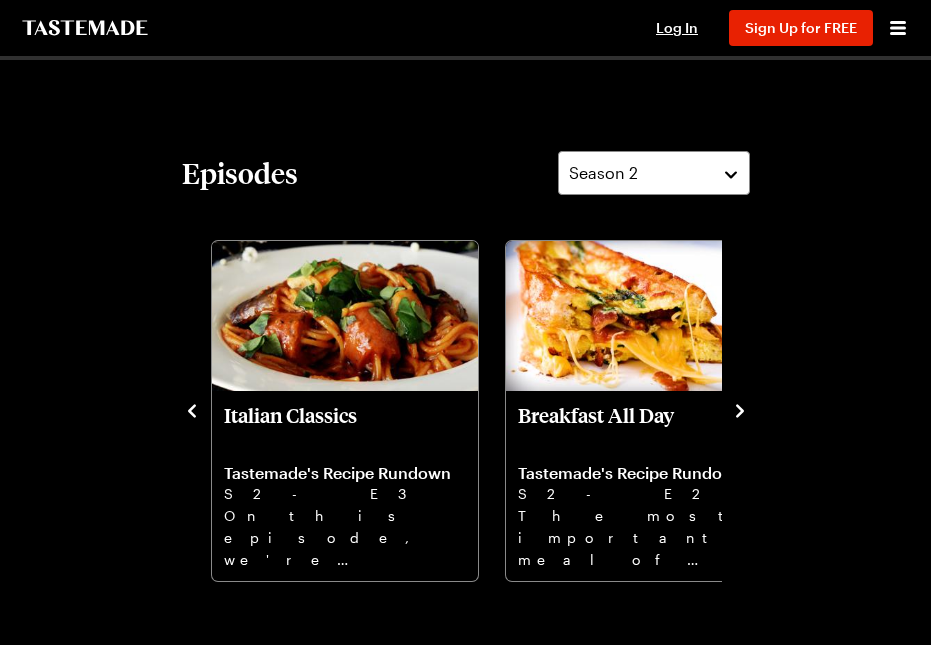click 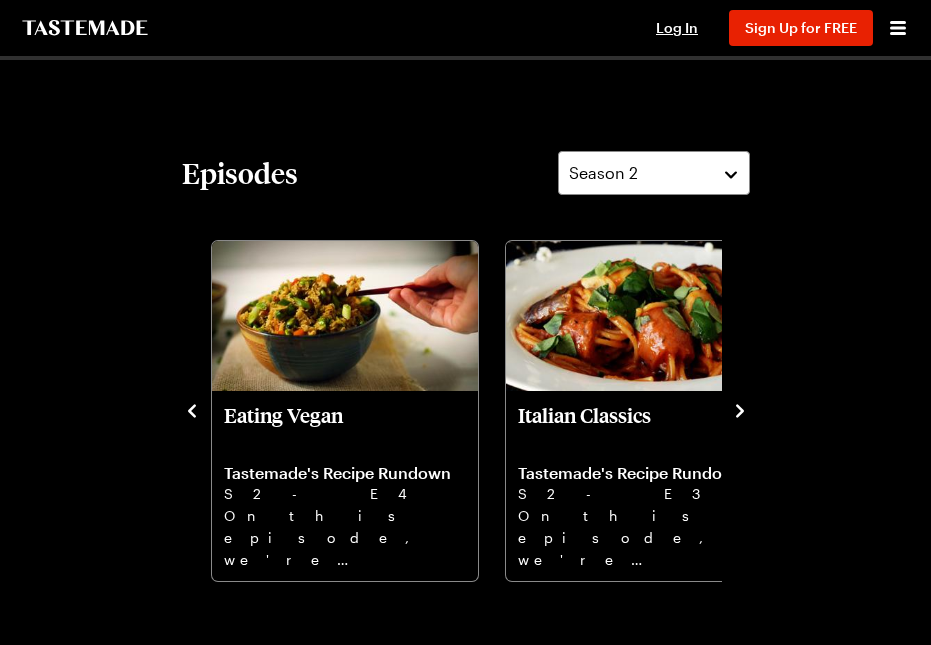 click 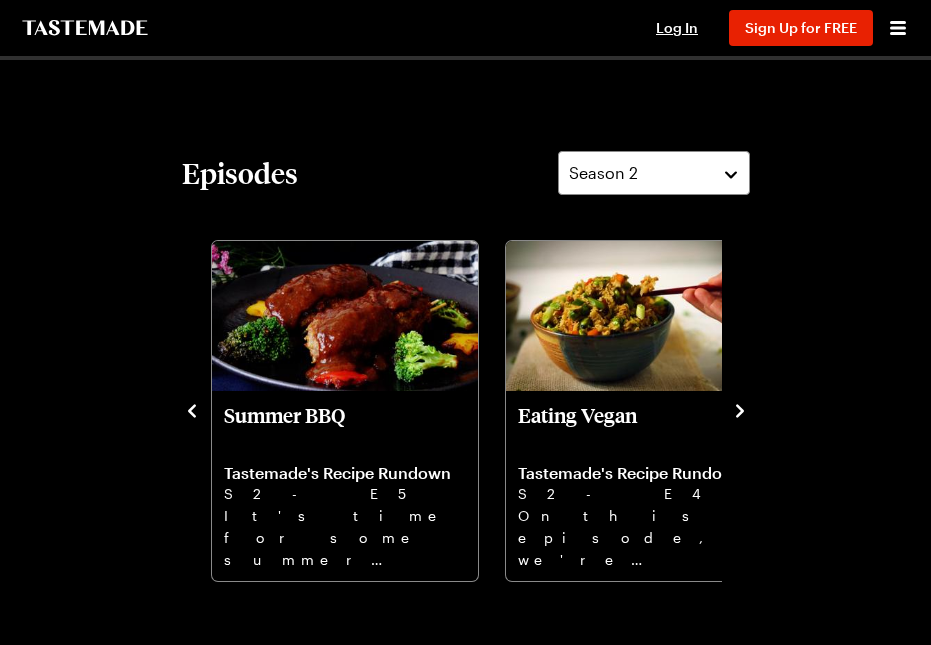 click 